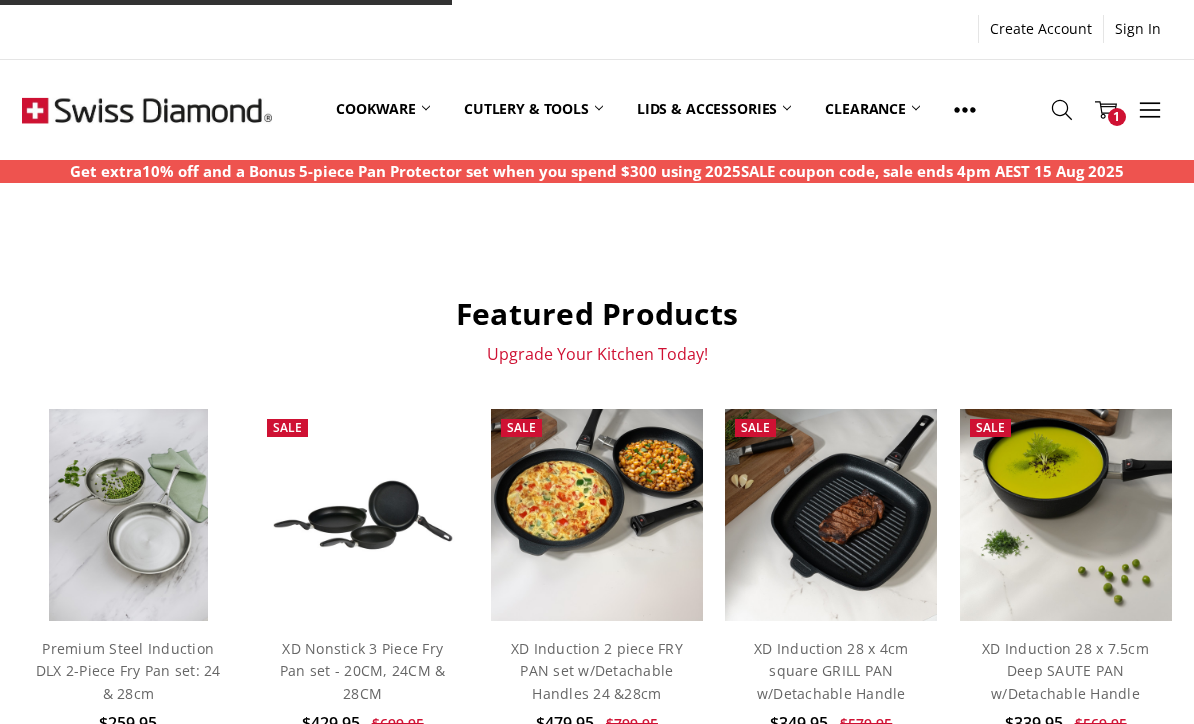 scroll, scrollTop: 0, scrollLeft: 0, axis: both 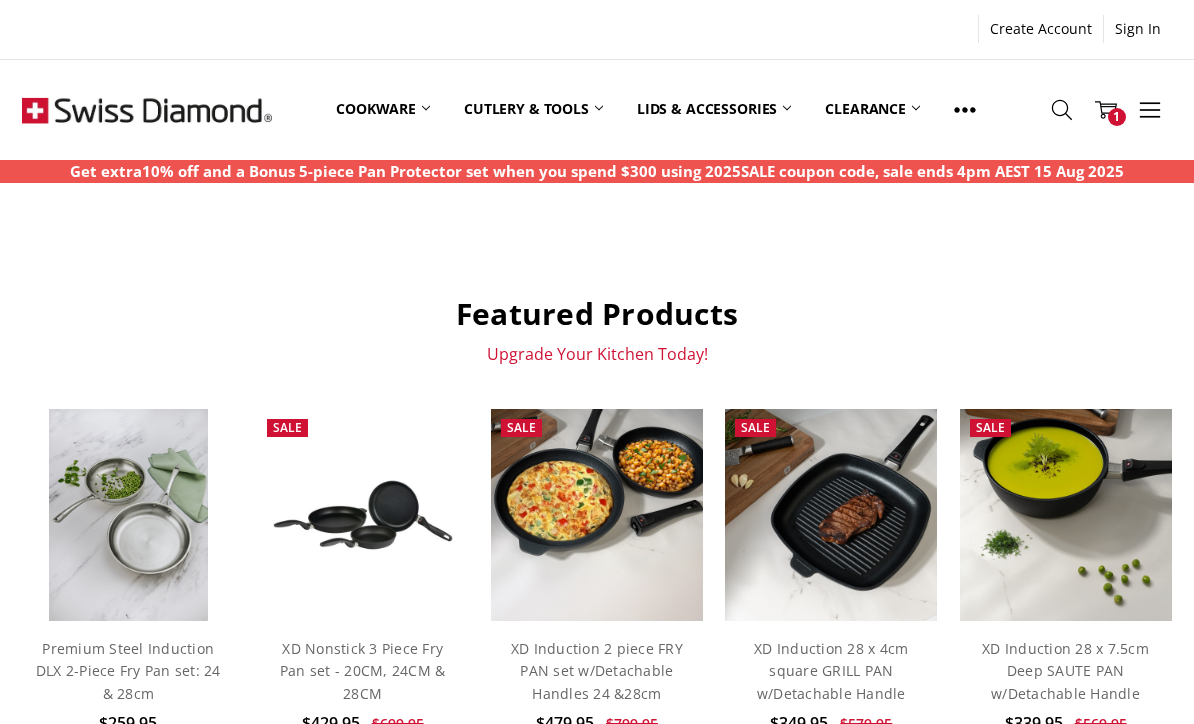 click on "Cutlery & Tools" at bounding box center [533, 109] 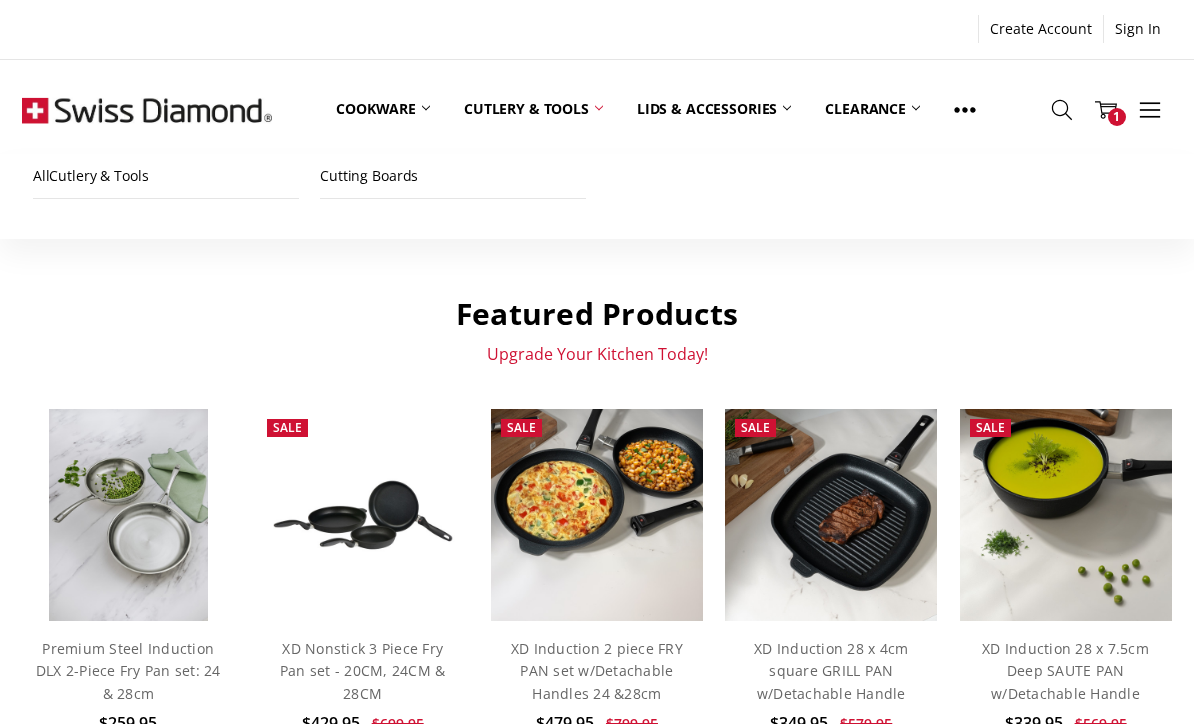 click on "Cutting Boards" at bounding box center [453, 176] 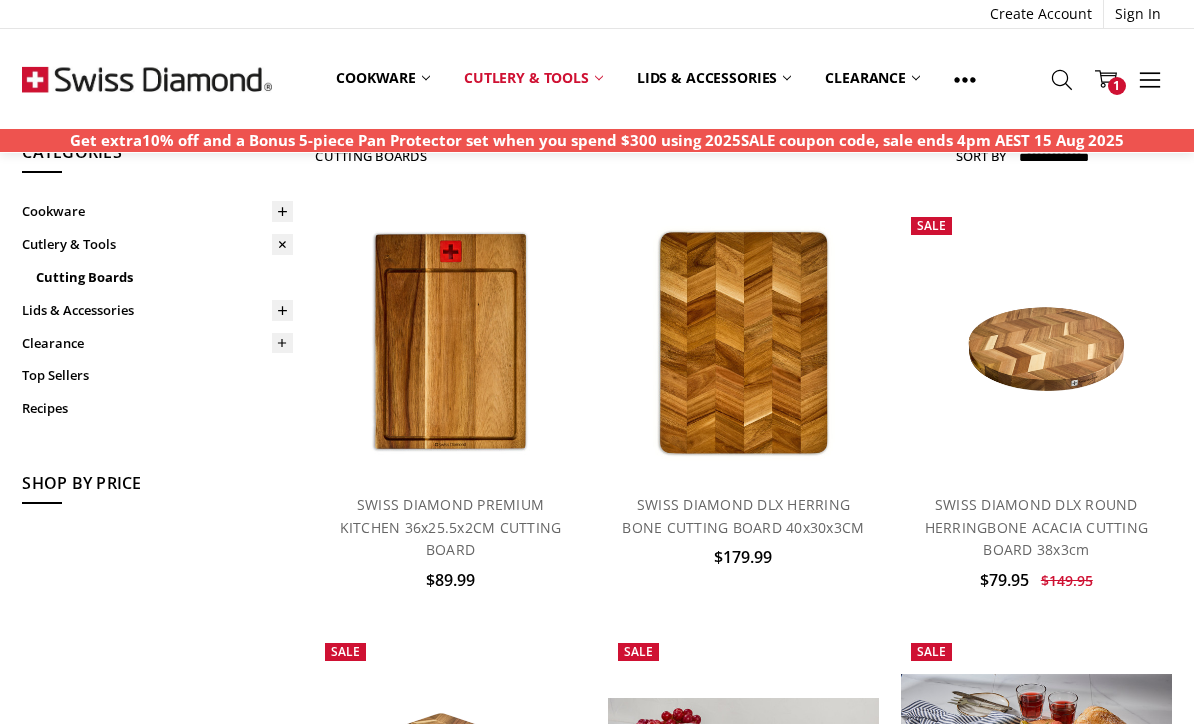 scroll, scrollTop: 79, scrollLeft: 0, axis: vertical 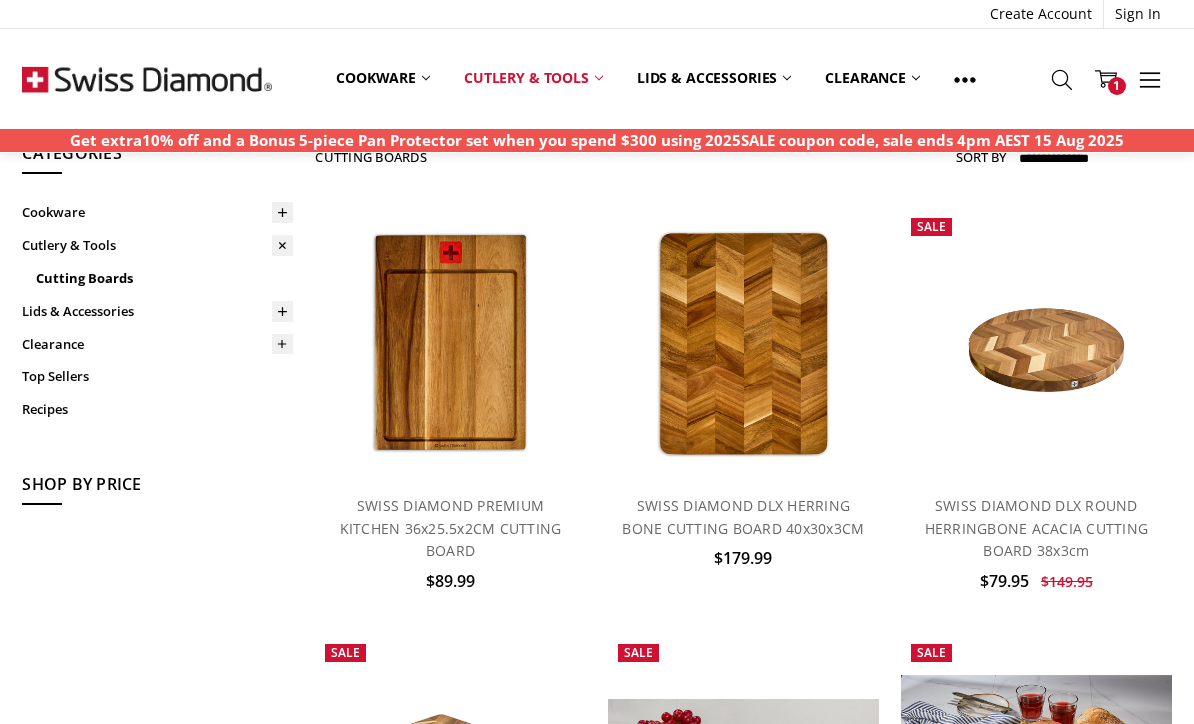 click on "Add to Cart
Quick view
Compare
Add to My Wish List
SWISS DIAMOND PREMIUM KITCHEN 36x25.5x2CM CUTTING BOARD
$89.99" at bounding box center (743, 1037) 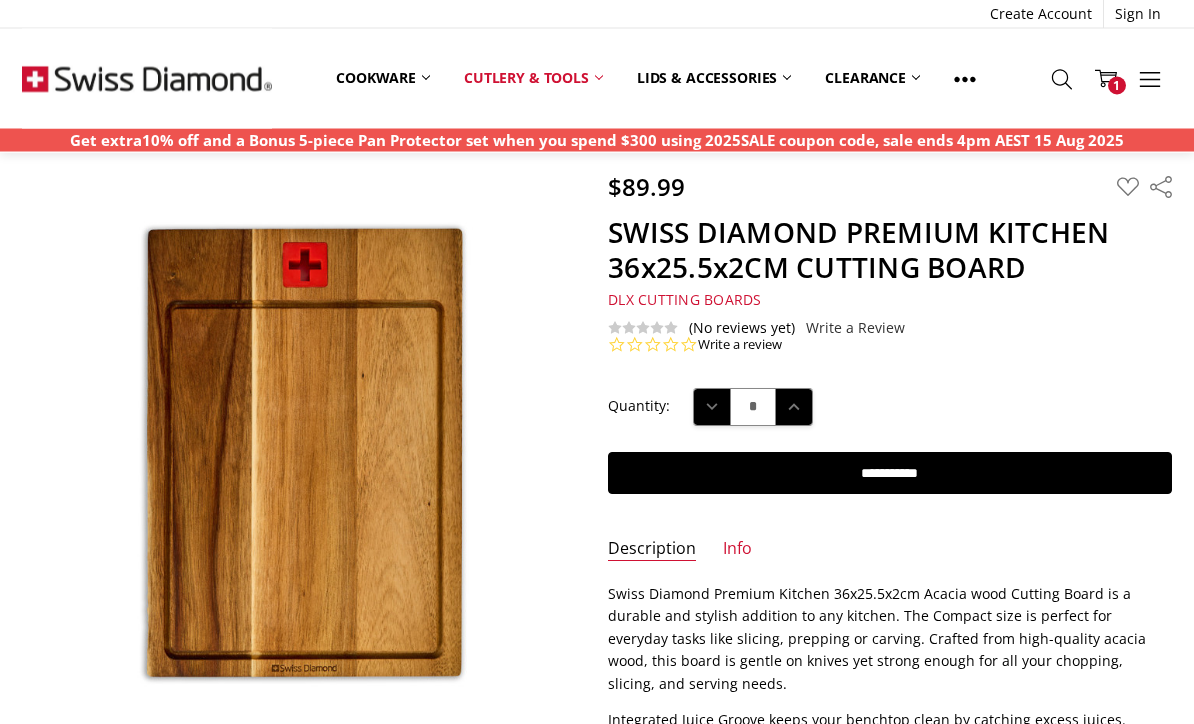 scroll, scrollTop: 0, scrollLeft: 0, axis: both 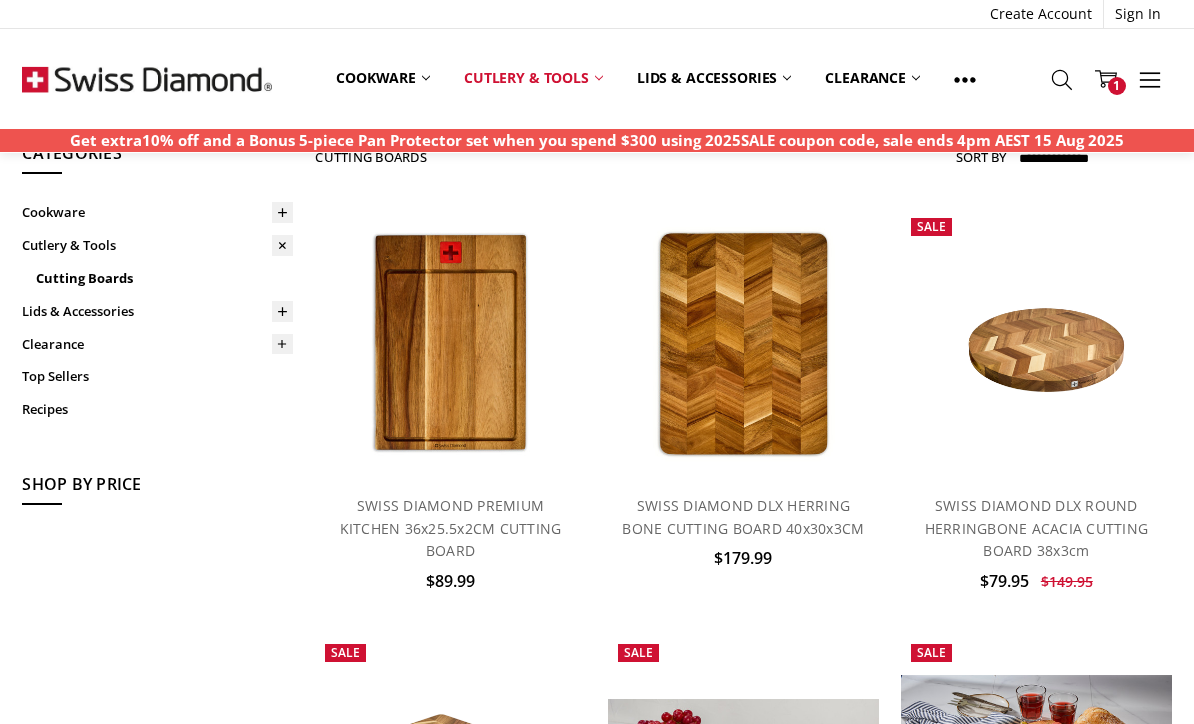 click at bounding box center (743, 343) 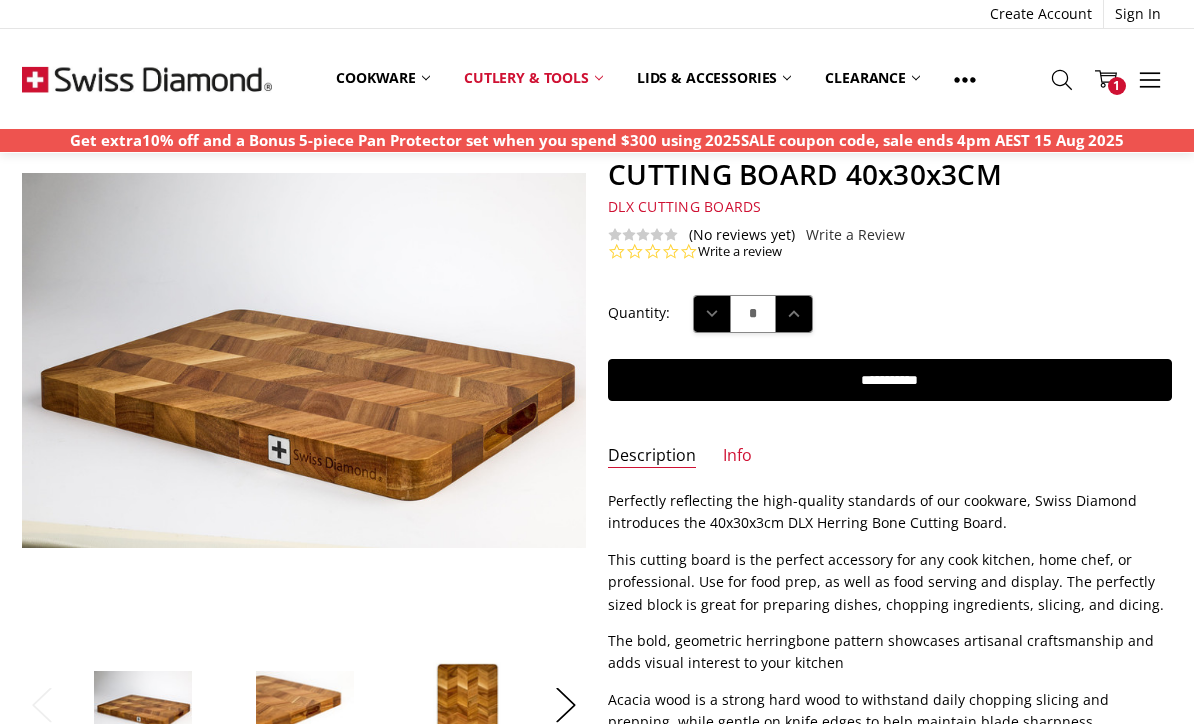 scroll, scrollTop: 0, scrollLeft: 0, axis: both 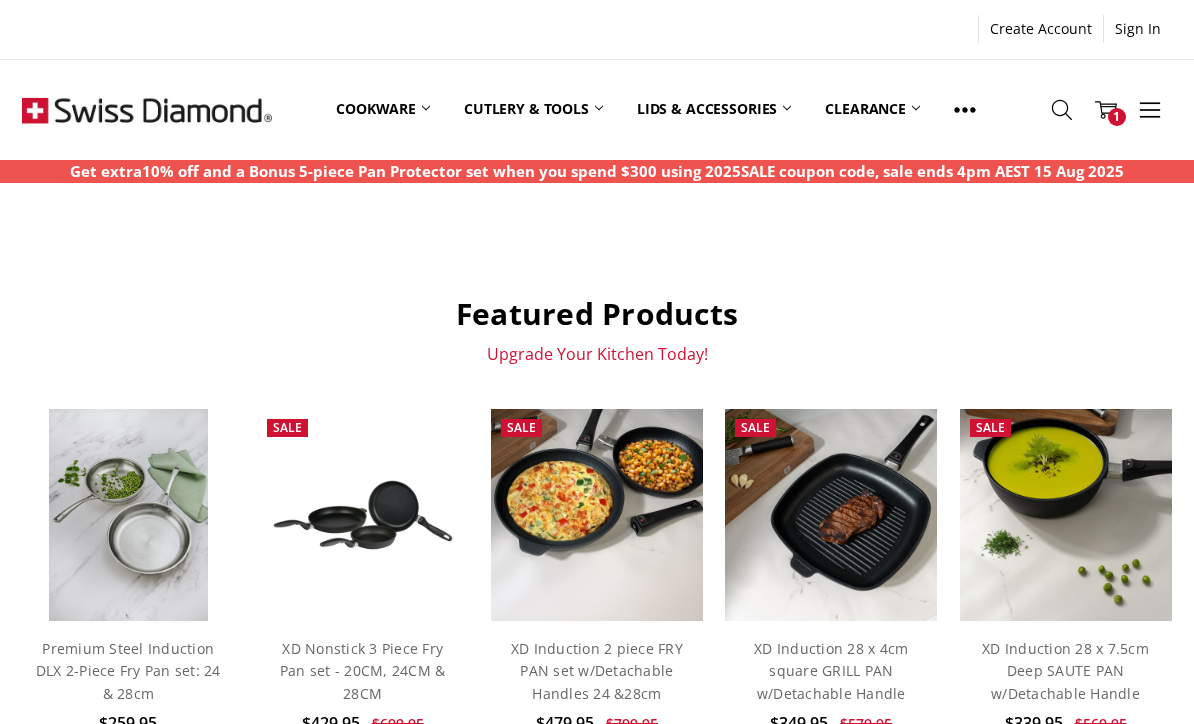 click on "Cutlery & Tools" at bounding box center (533, 109) 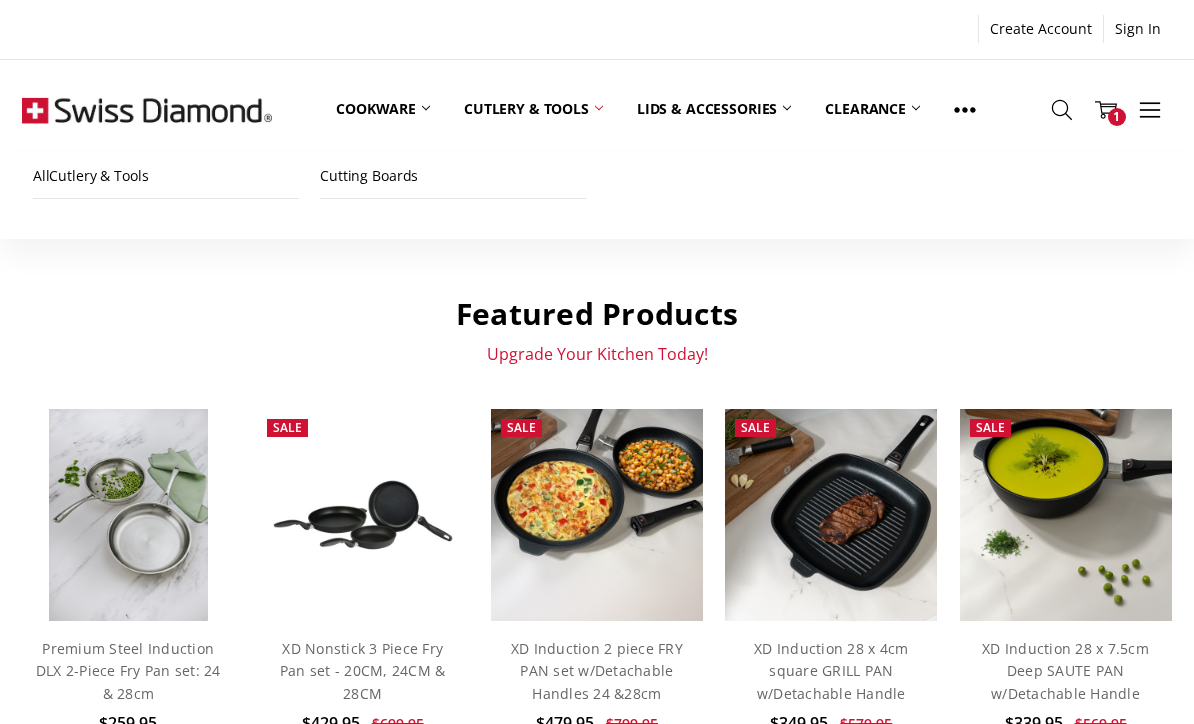 click on "Cutting Boards" at bounding box center [453, 176] 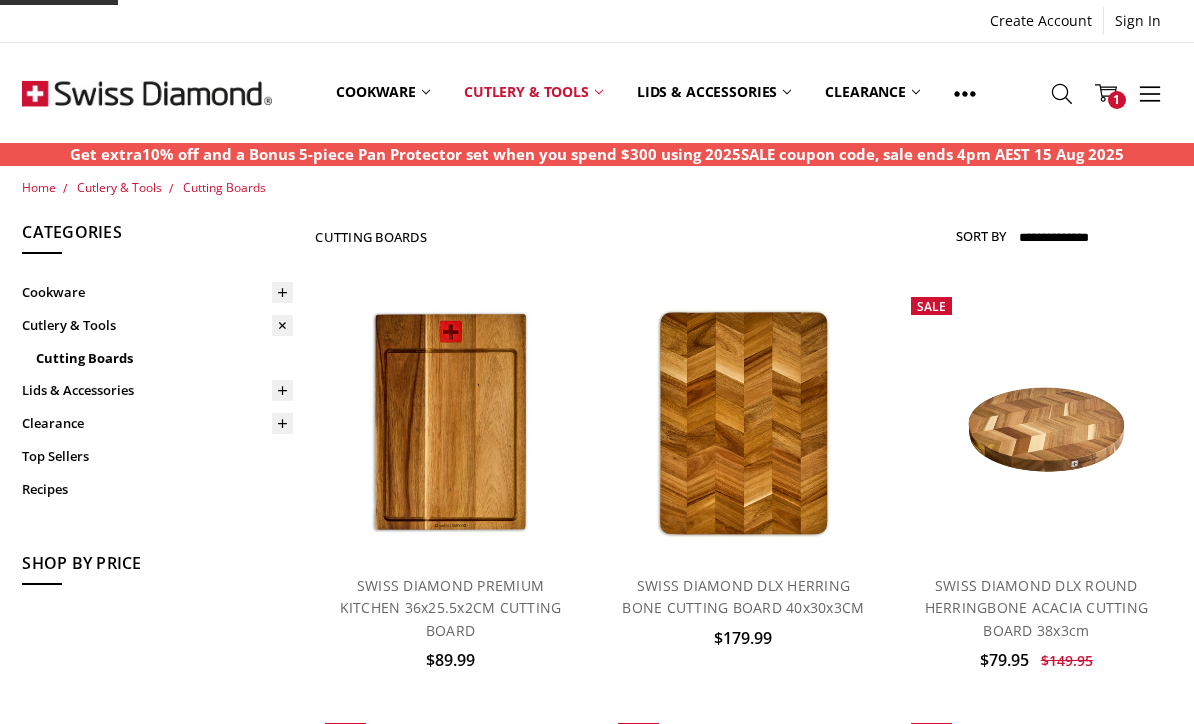 scroll, scrollTop: 0, scrollLeft: 0, axis: both 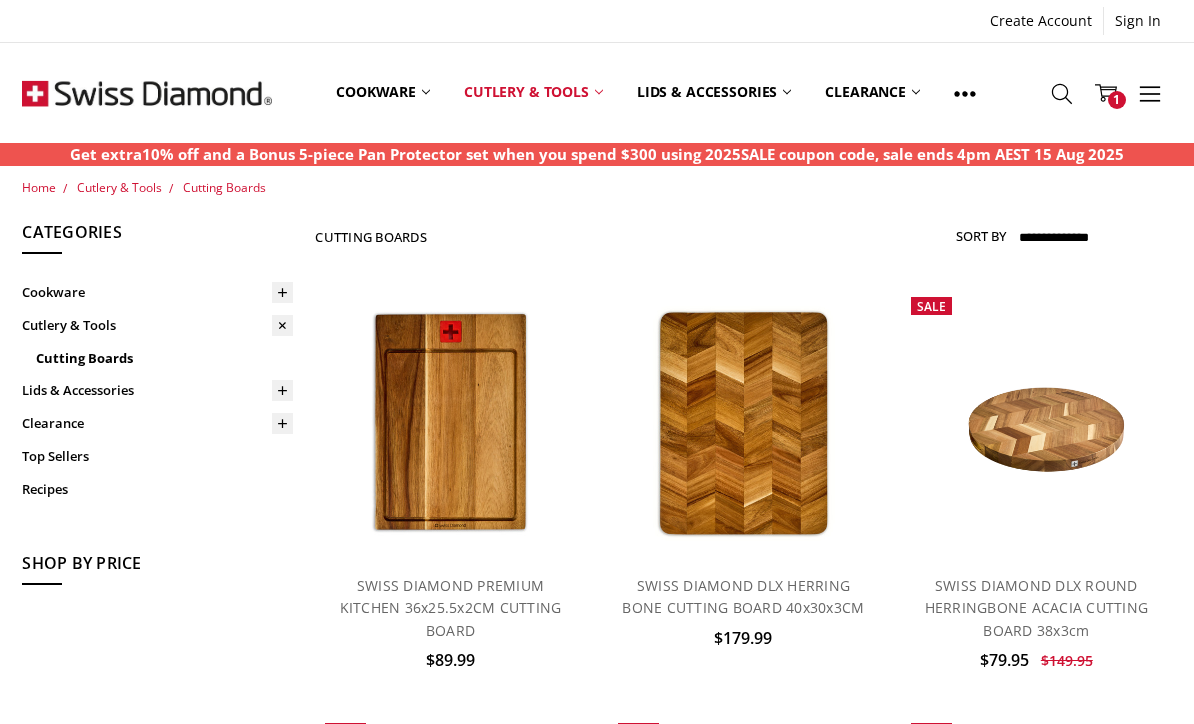 click at bounding box center [450, 422] 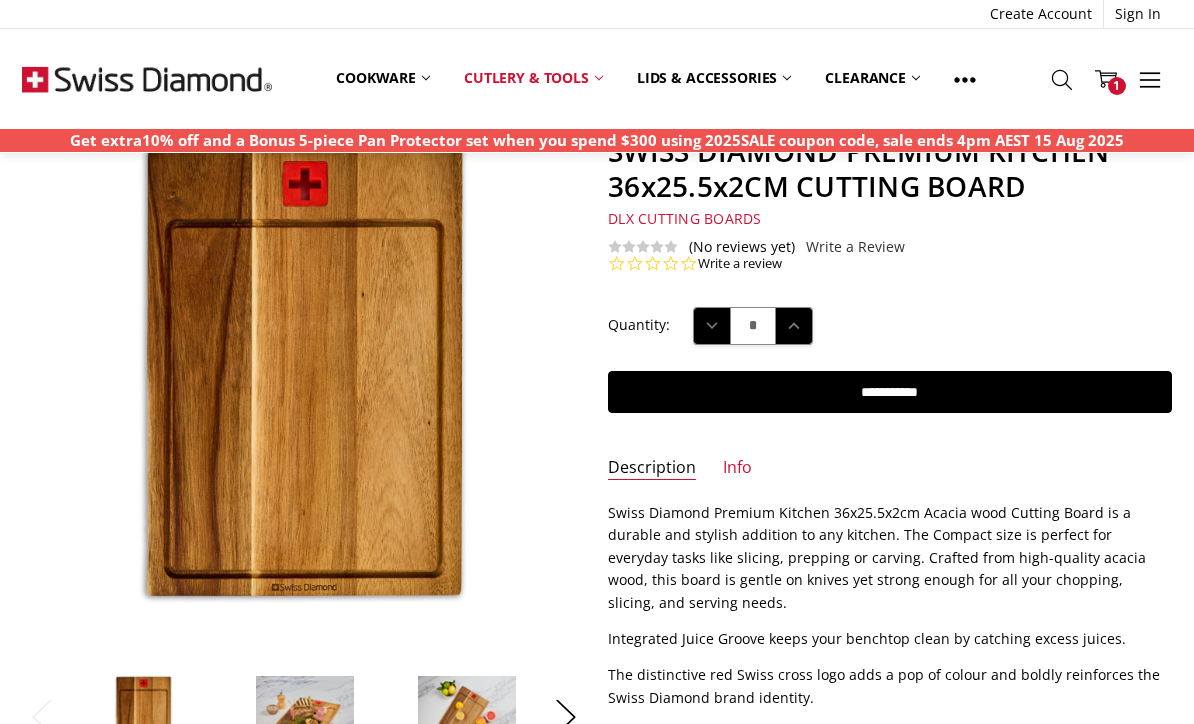scroll, scrollTop: 0, scrollLeft: 0, axis: both 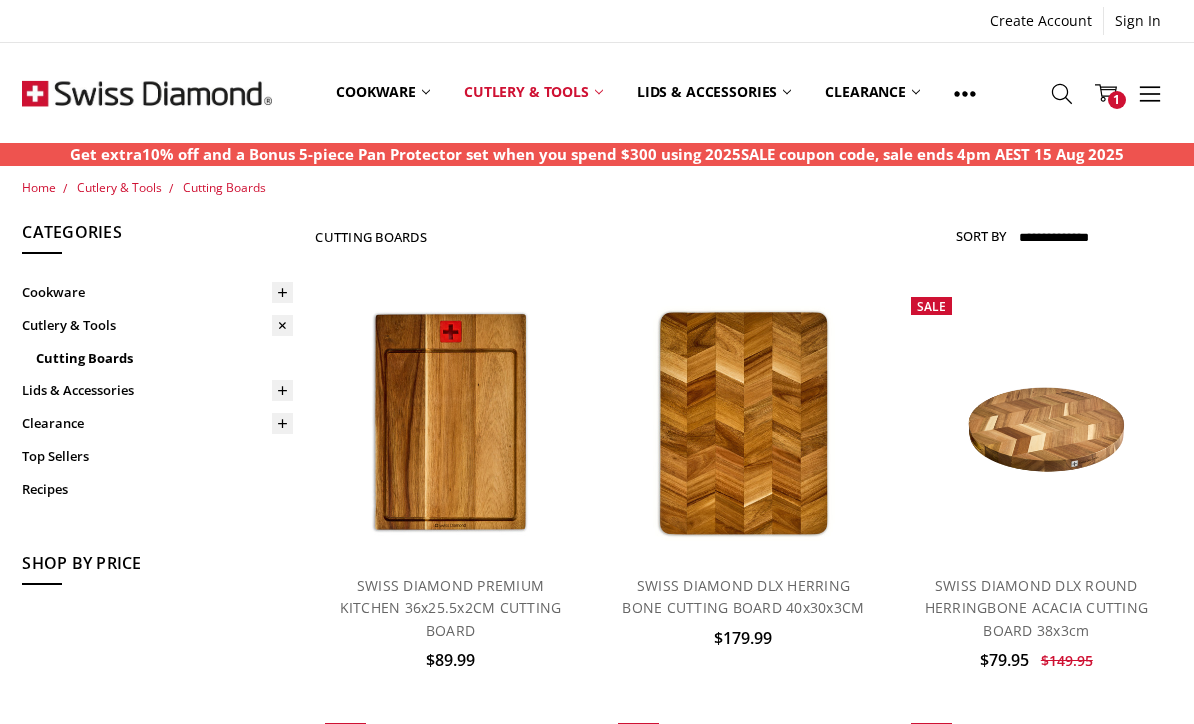click on "Cutlery & Tools" at bounding box center (533, 92) 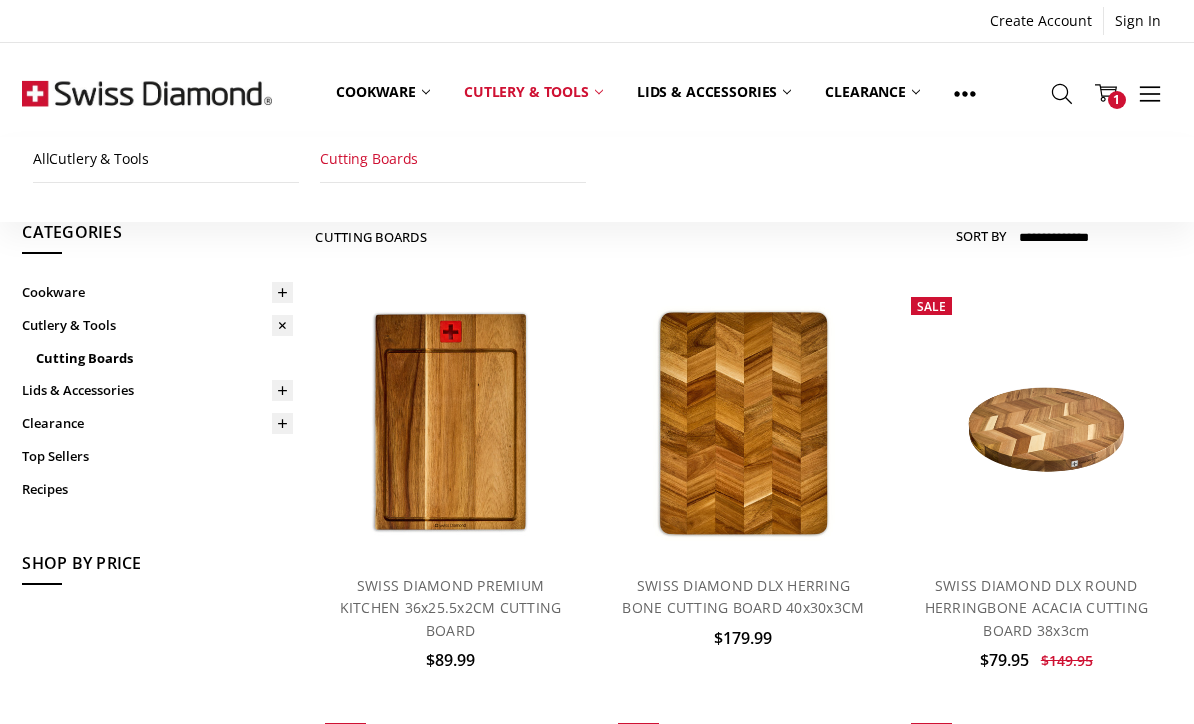 click on "All  Cutlery & Tools" at bounding box center [166, 159] 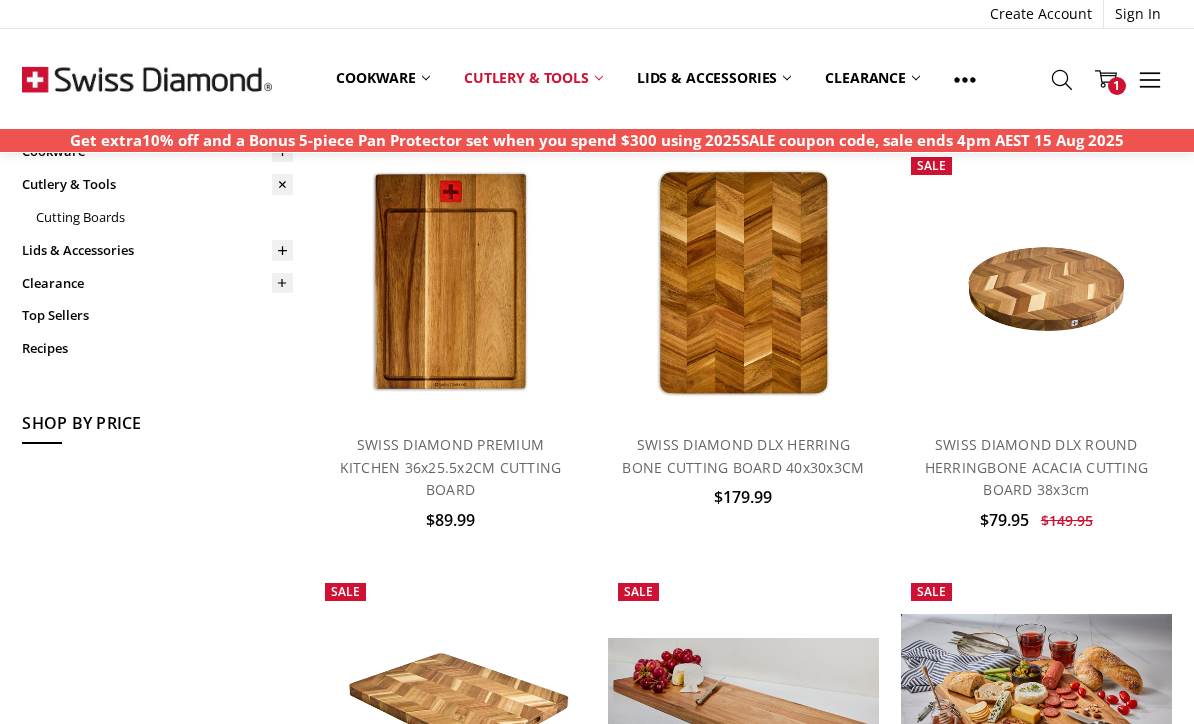 scroll, scrollTop: 0, scrollLeft: 0, axis: both 